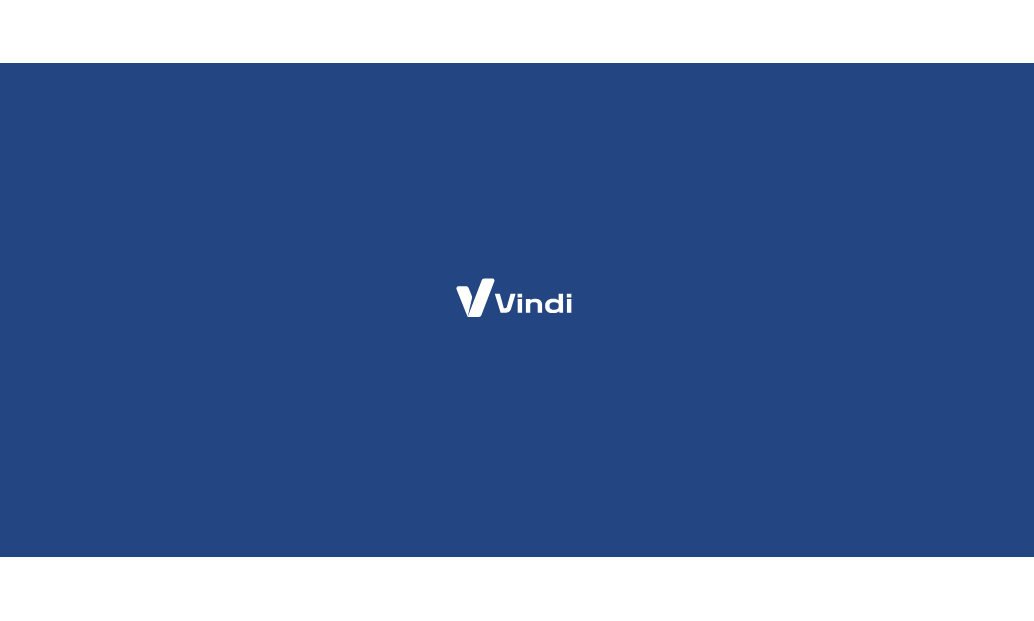 scroll, scrollTop: 0, scrollLeft: 0, axis: both 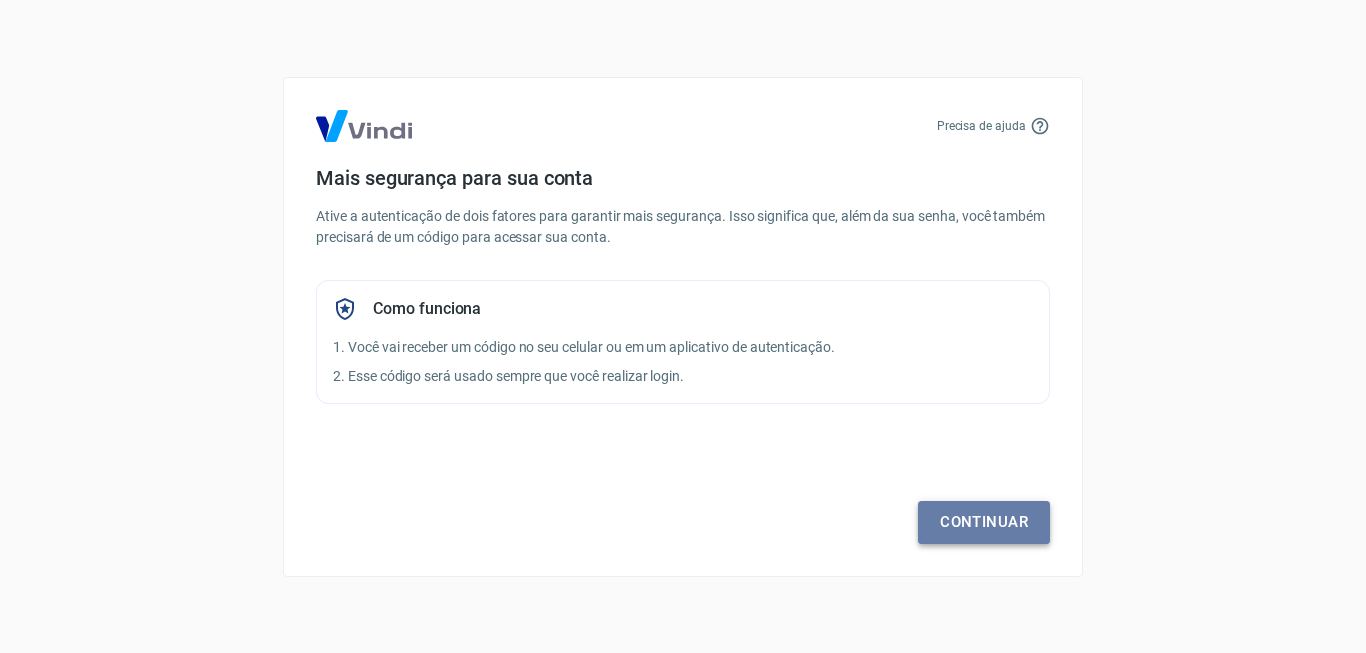 click on "Continuar" at bounding box center (984, 522) 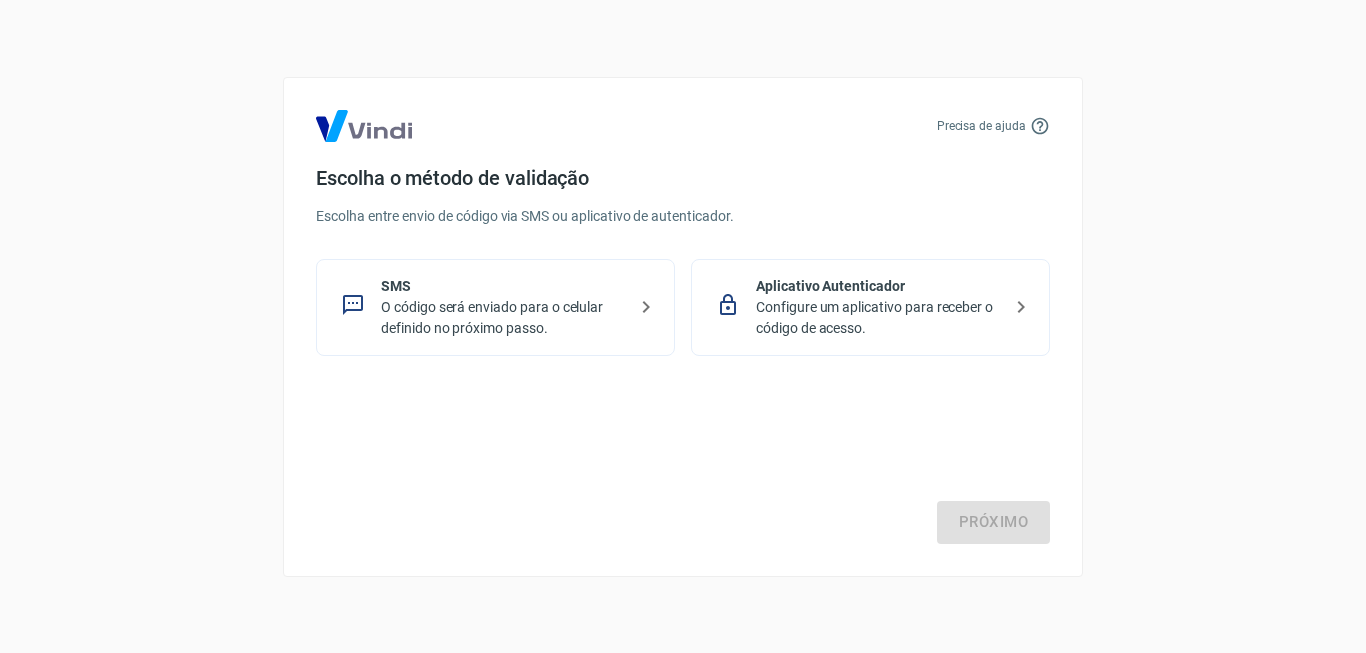 click on "Configure um aplicativo para receber o código de acesso." at bounding box center (878, 318) 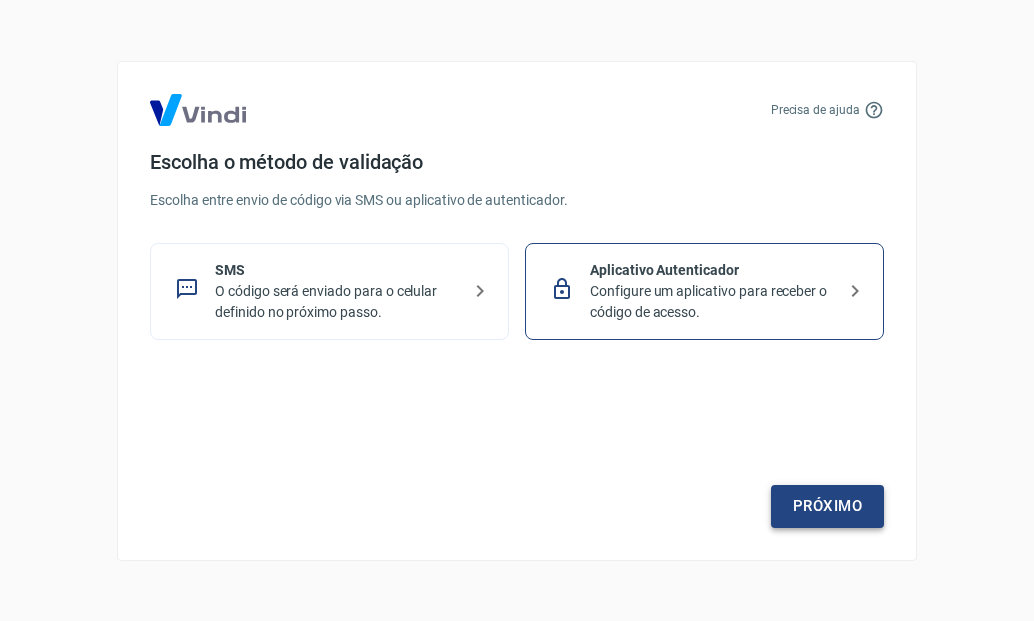 click on "Próximo" at bounding box center (827, 506) 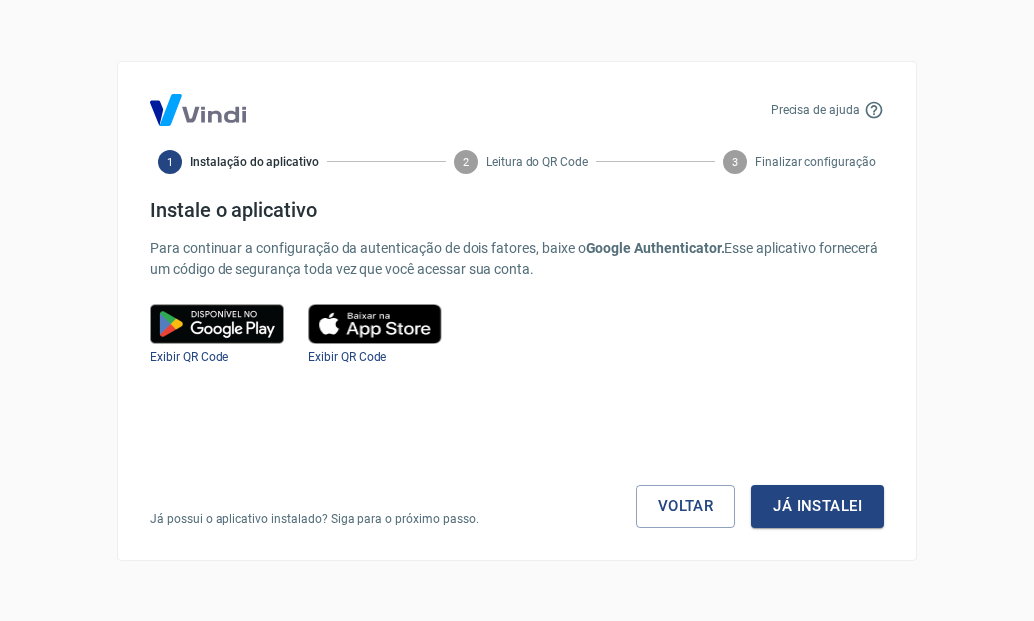 click at bounding box center [217, 324] 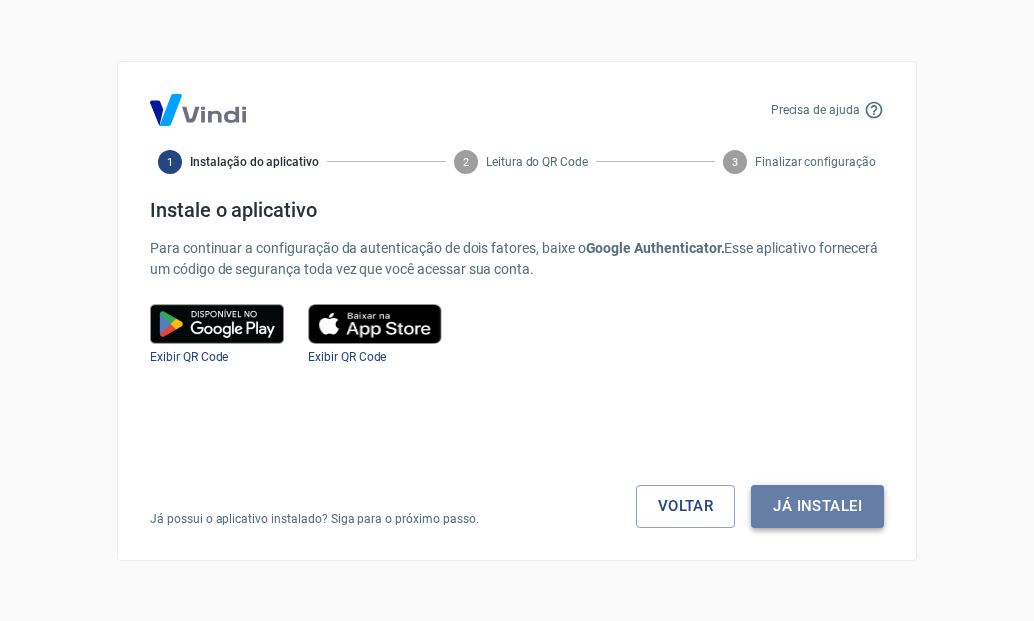 click on "Já instalei" at bounding box center [817, 506] 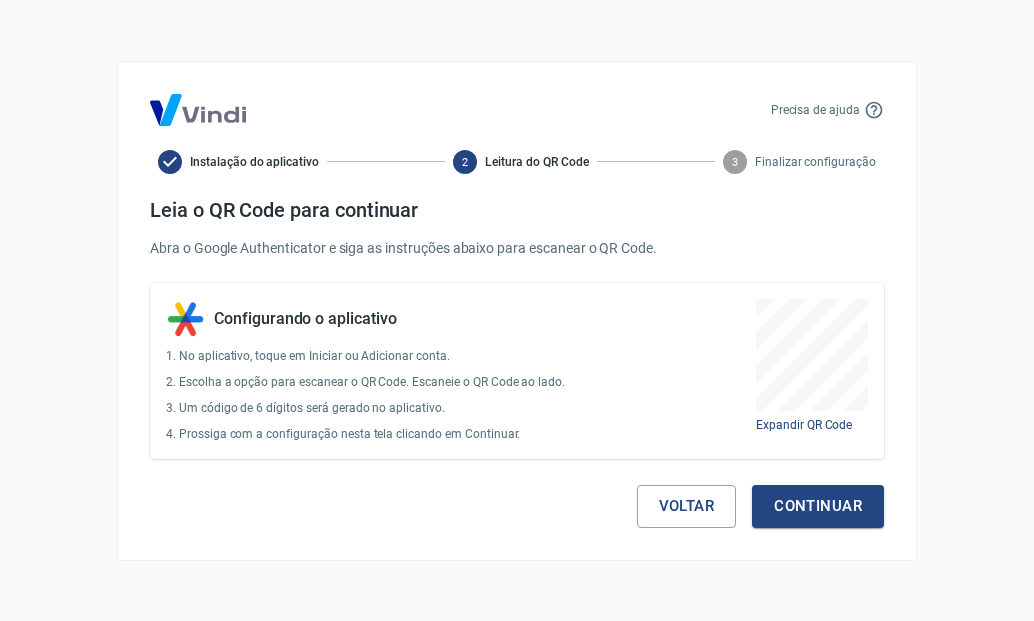 click on "Continuar" at bounding box center [818, 506] 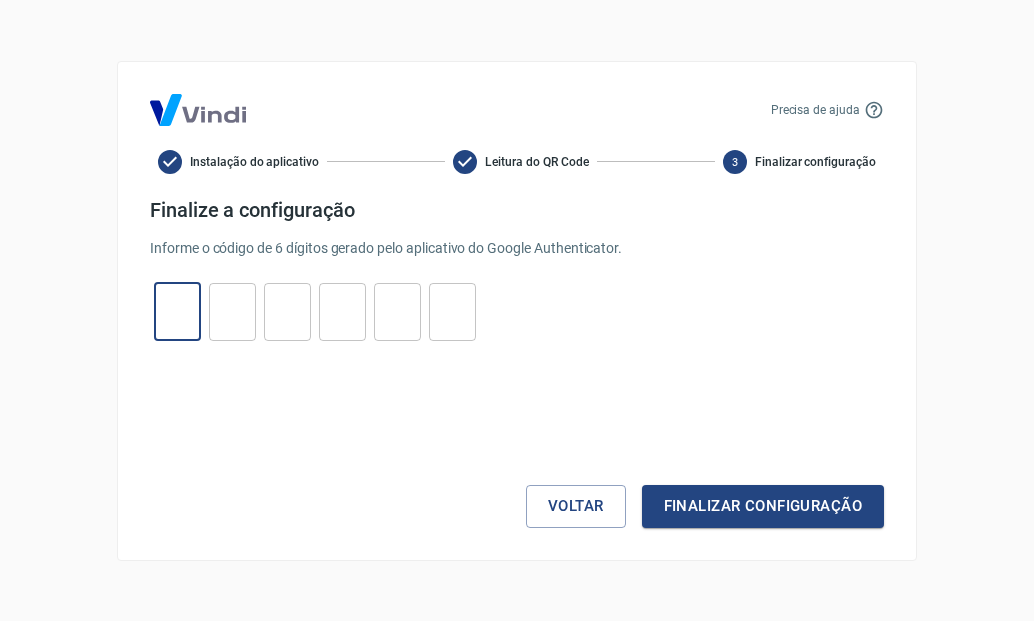 click at bounding box center (177, 311) 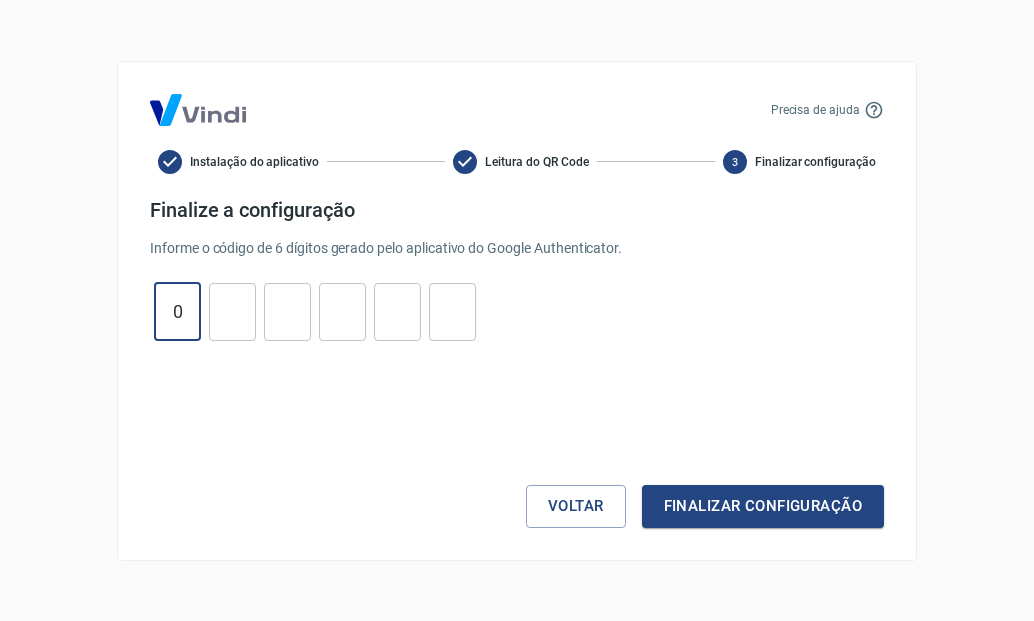 type on "6" 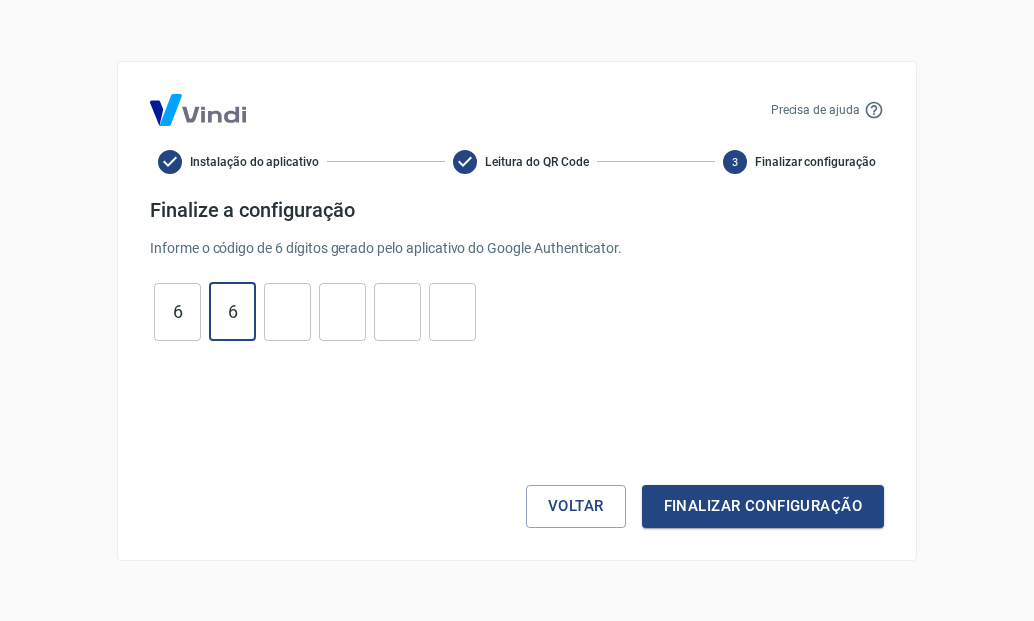 type on "6" 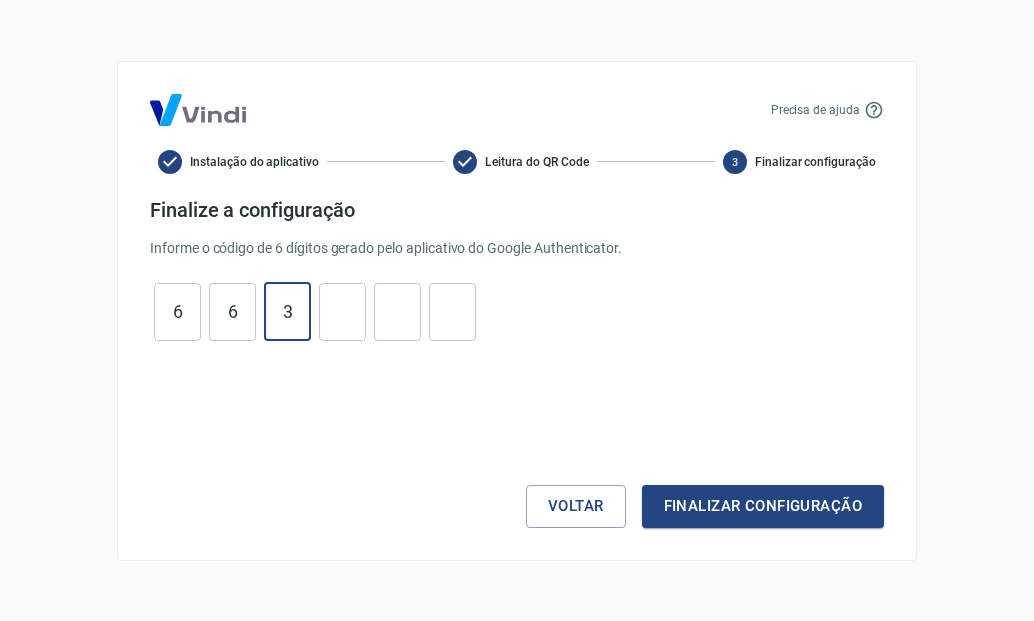 type on "3" 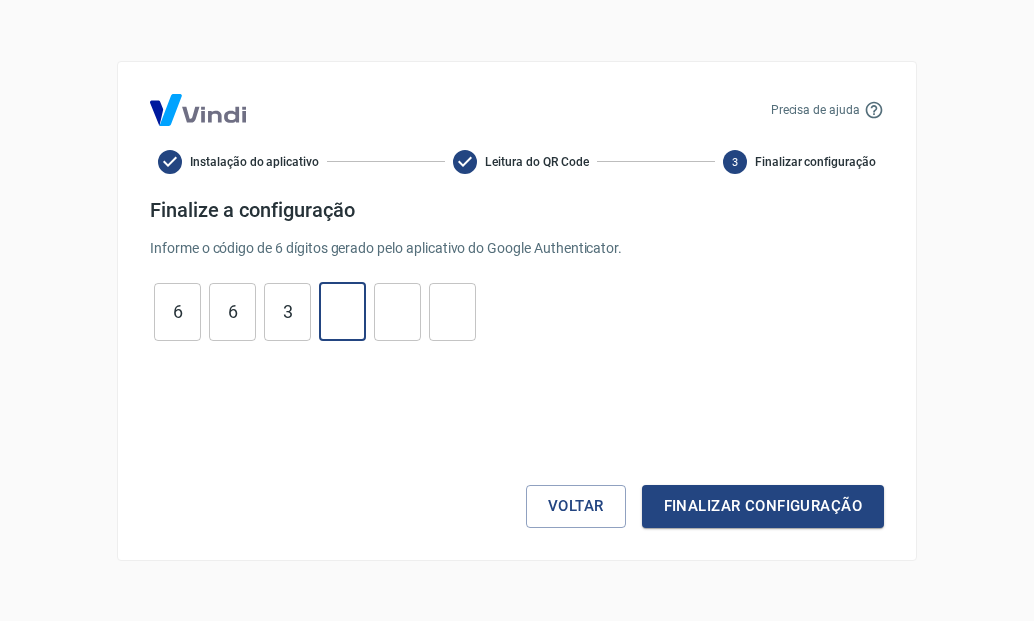 type on "4" 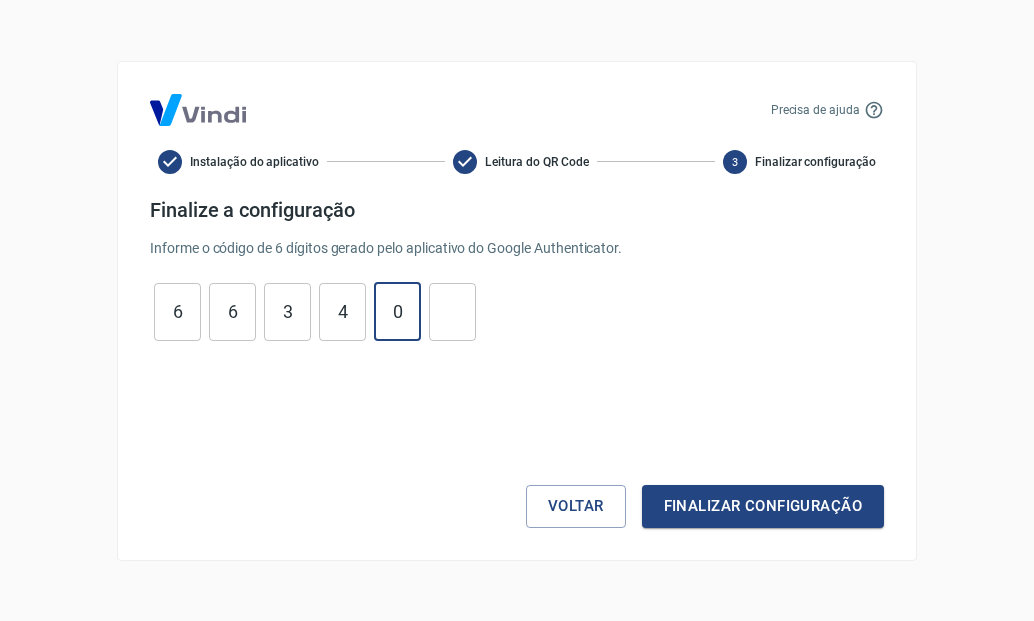 type on "0" 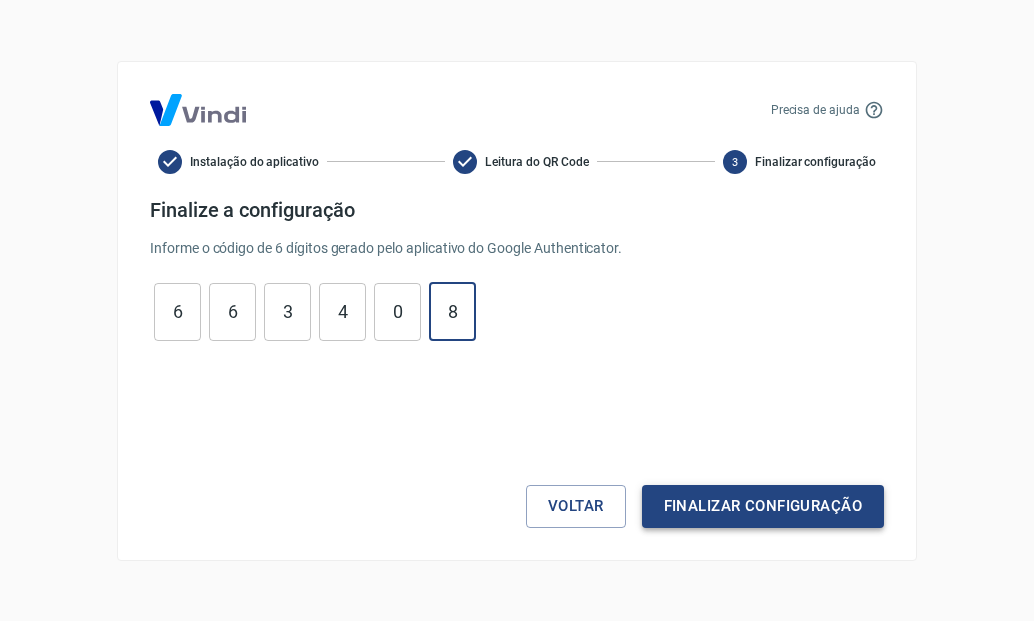 type on "8" 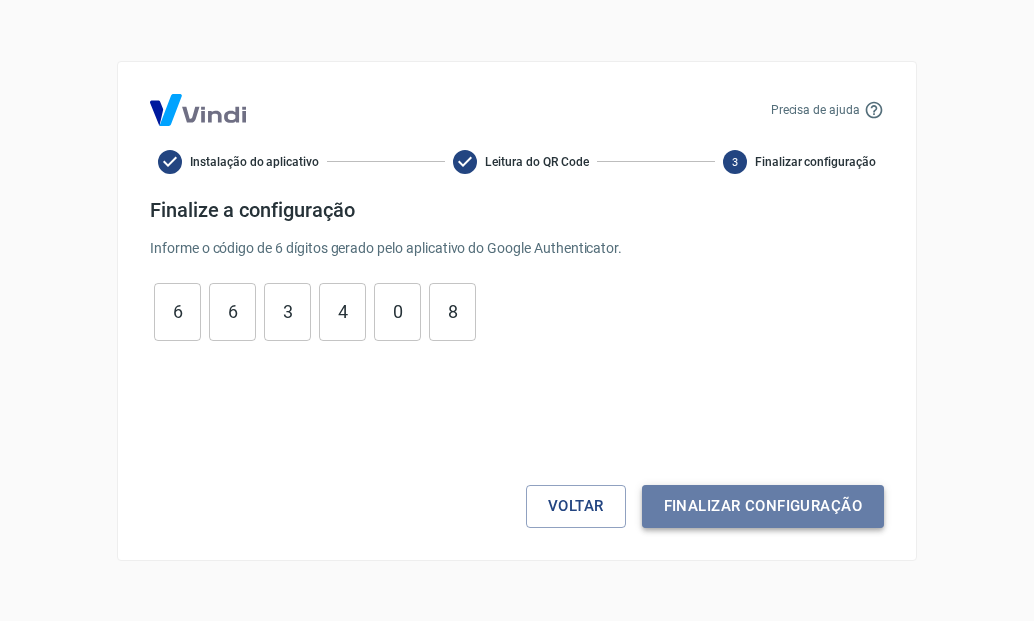 click on "Finalizar configuração" at bounding box center [763, 506] 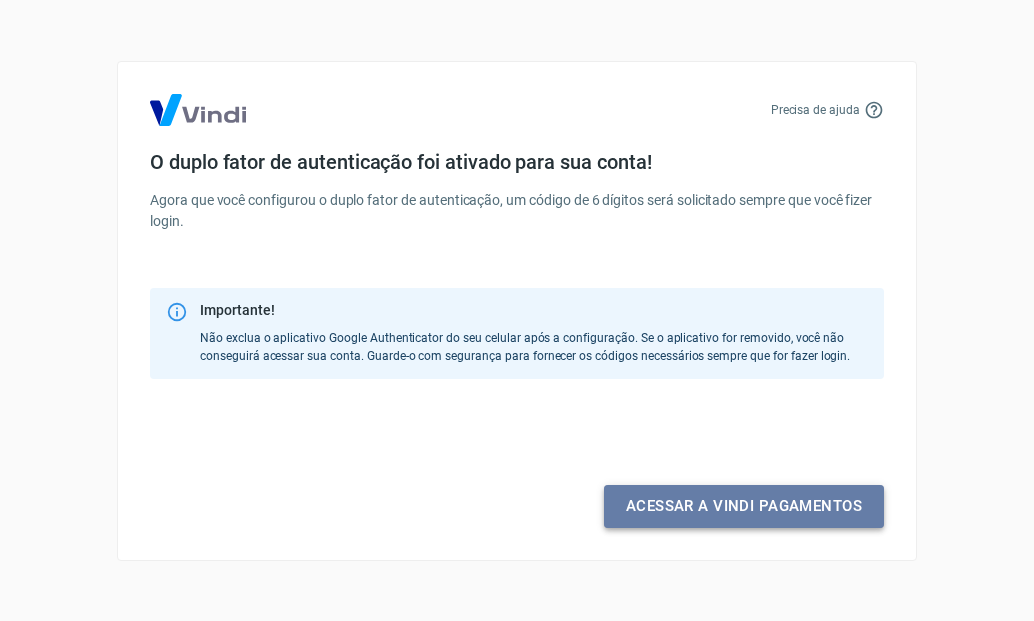 click on "Acessar a Vindi pagamentos" at bounding box center (744, 506) 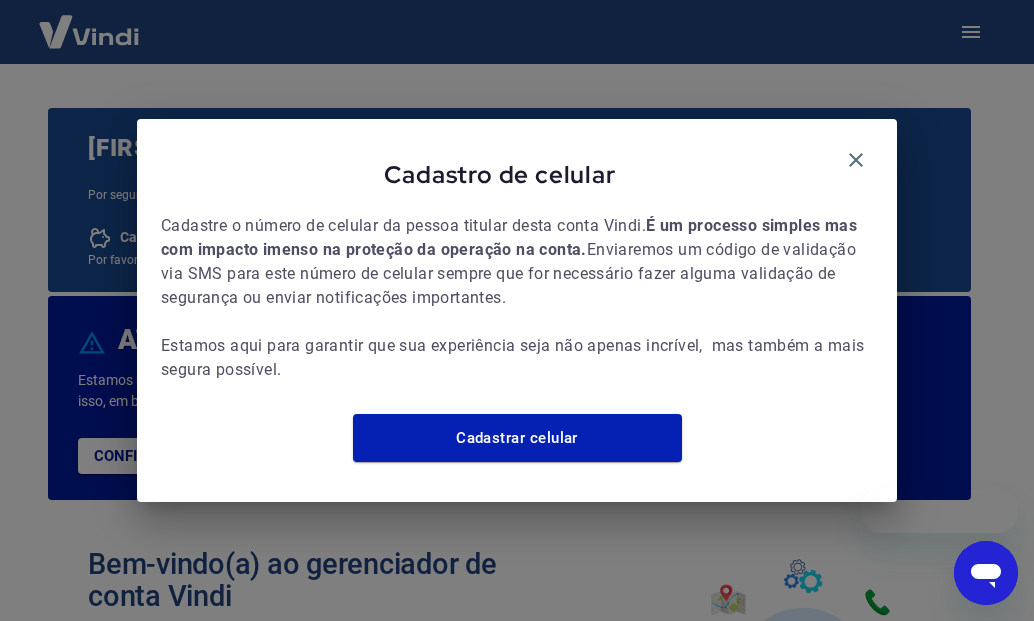 scroll, scrollTop: 0, scrollLeft: 0, axis: both 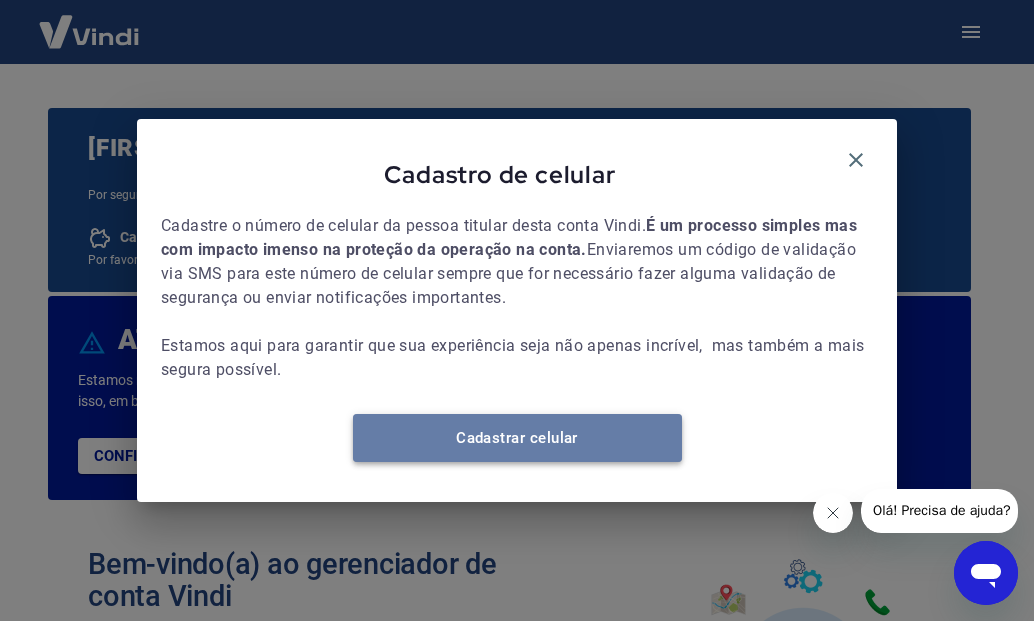 click on "Cadastrar celular" at bounding box center (517, 438) 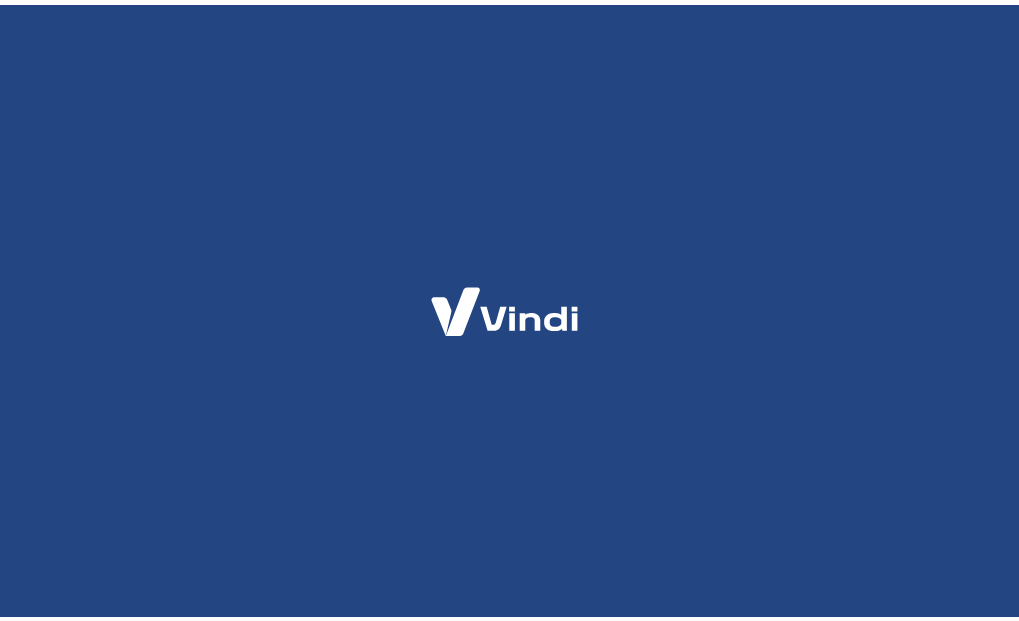 scroll, scrollTop: 0, scrollLeft: 0, axis: both 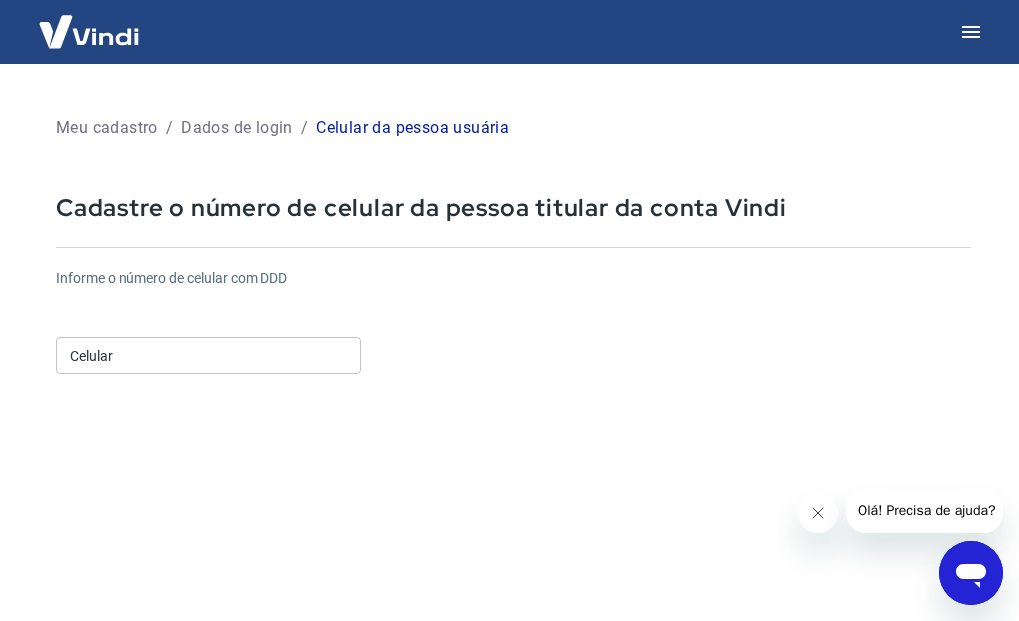 click on "Celular" at bounding box center [208, 355] 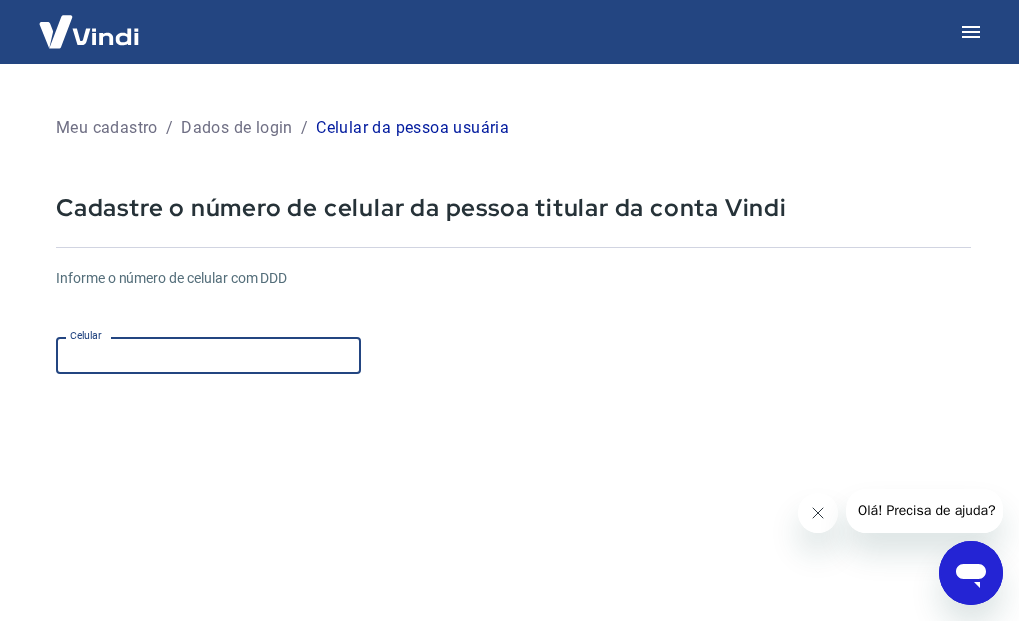 type on "[PHONE]" 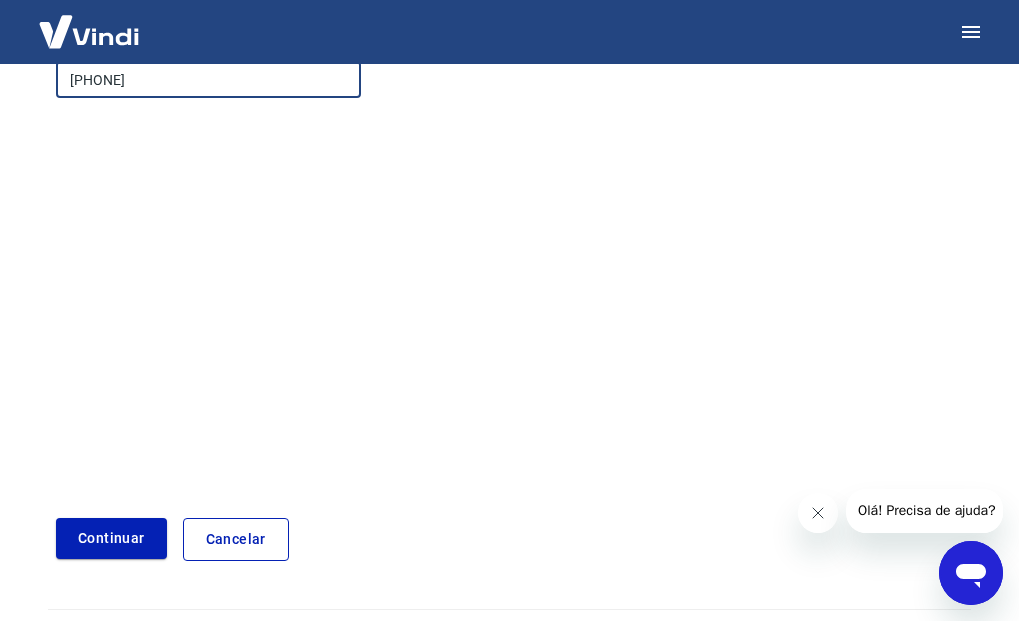 scroll, scrollTop: 279, scrollLeft: 0, axis: vertical 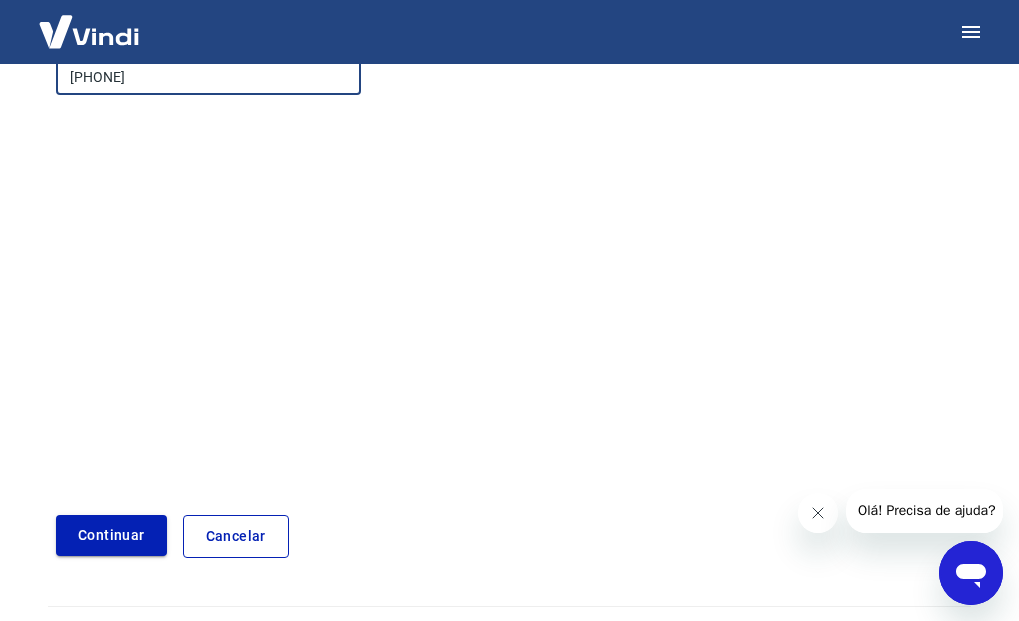 click on "Continuar" at bounding box center [111, 535] 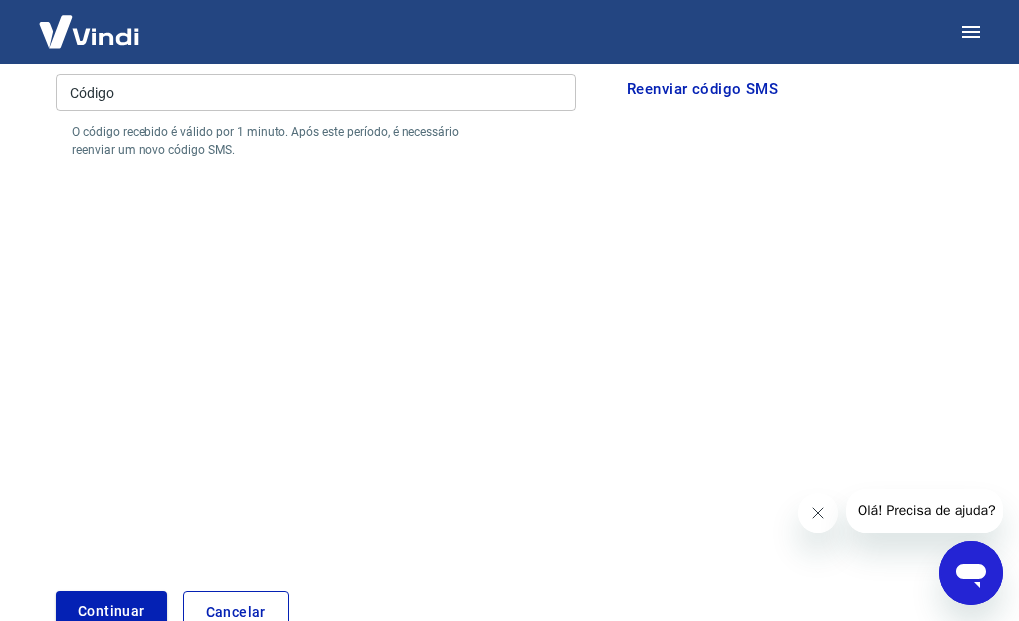 click on "Código" at bounding box center (316, 92) 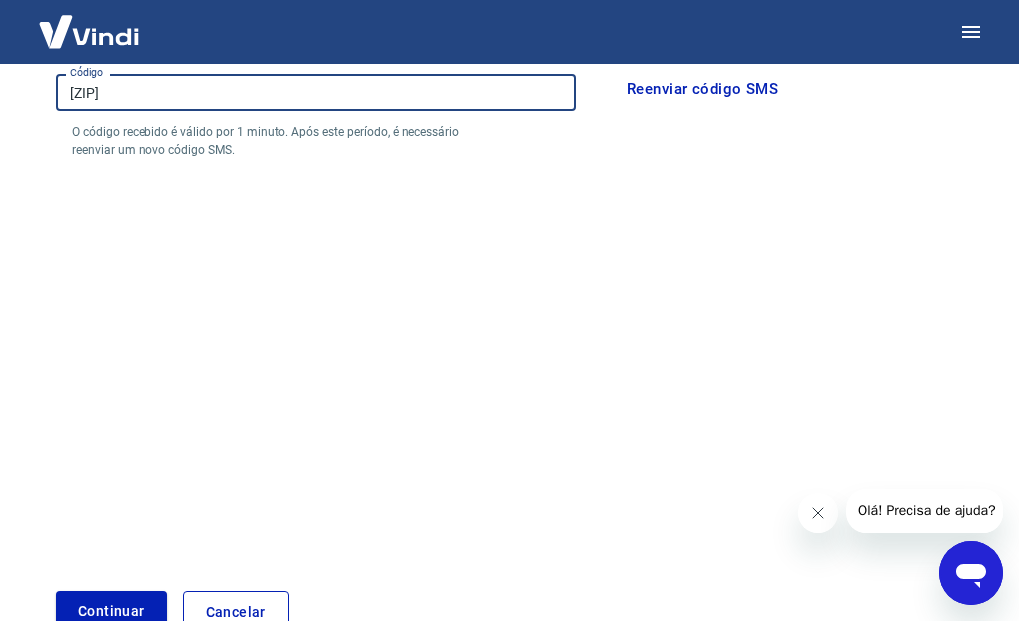 drag, startPoint x: 84, startPoint y: 96, endPoint x: 78, endPoint y: 461, distance: 365.04932 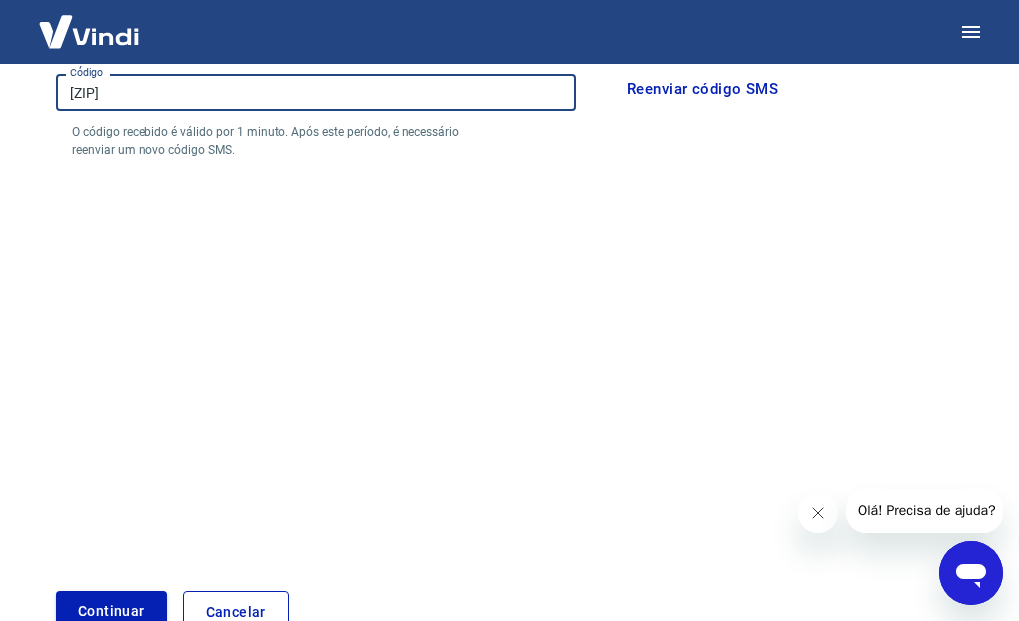 type on "[ZIP]" 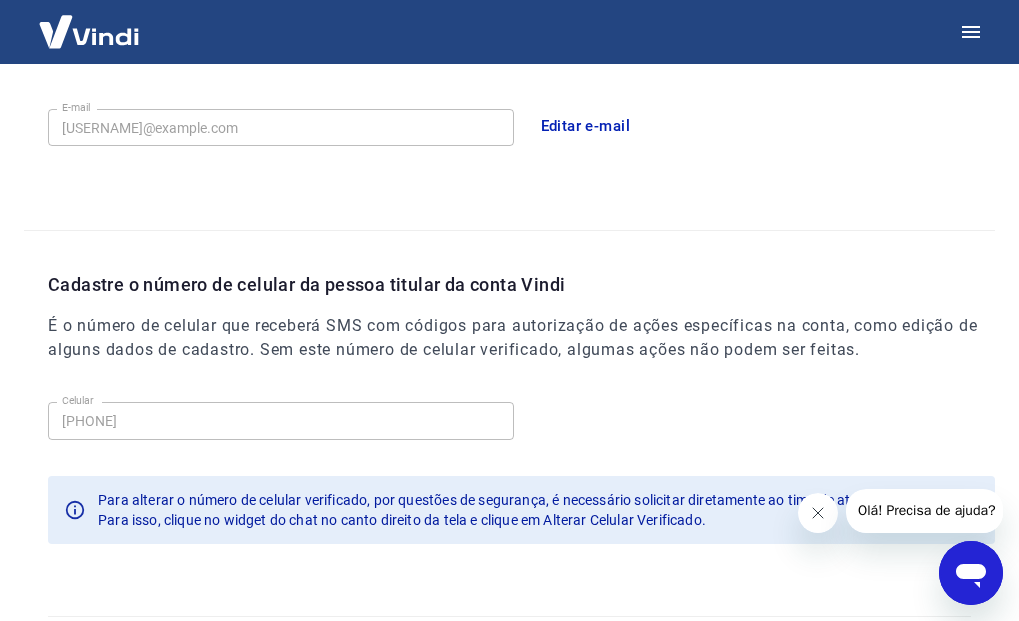 scroll, scrollTop: 612, scrollLeft: 0, axis: vertical 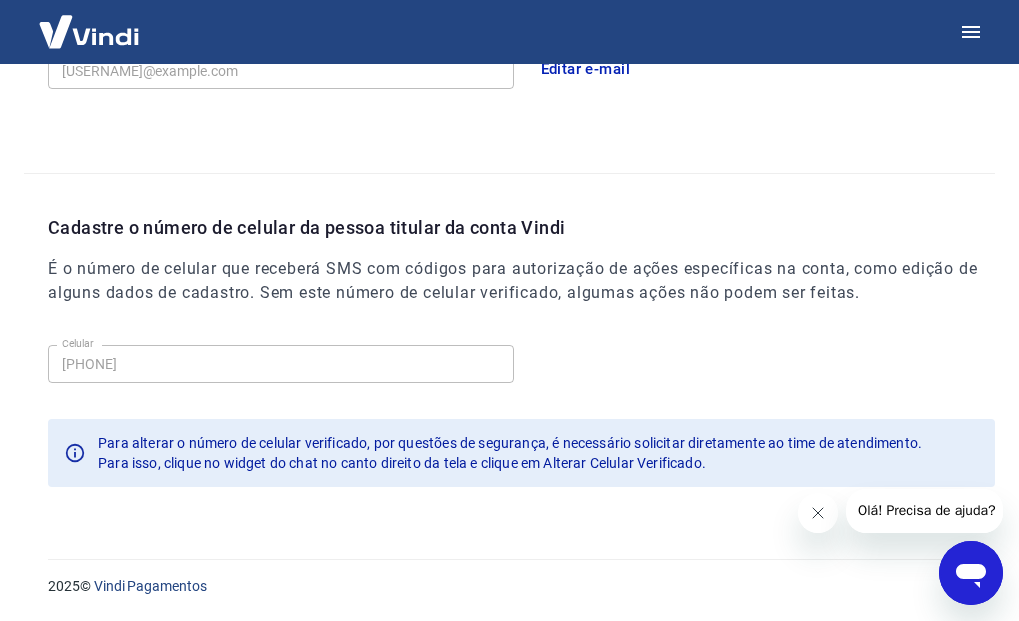 click 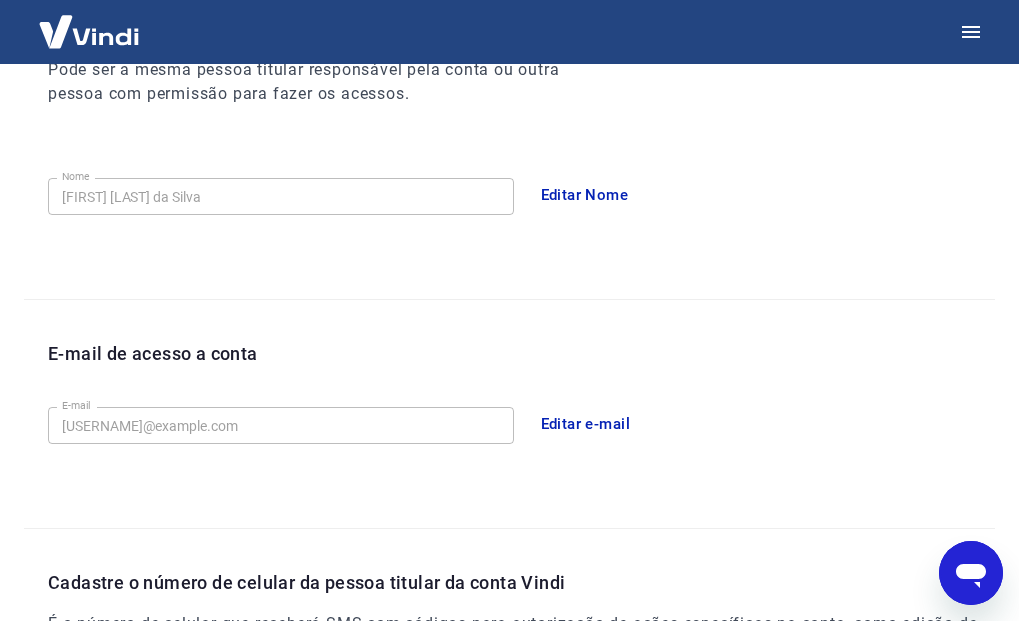 scroll, scrollTop: 303, scrollLeft: 0, axis: vertical 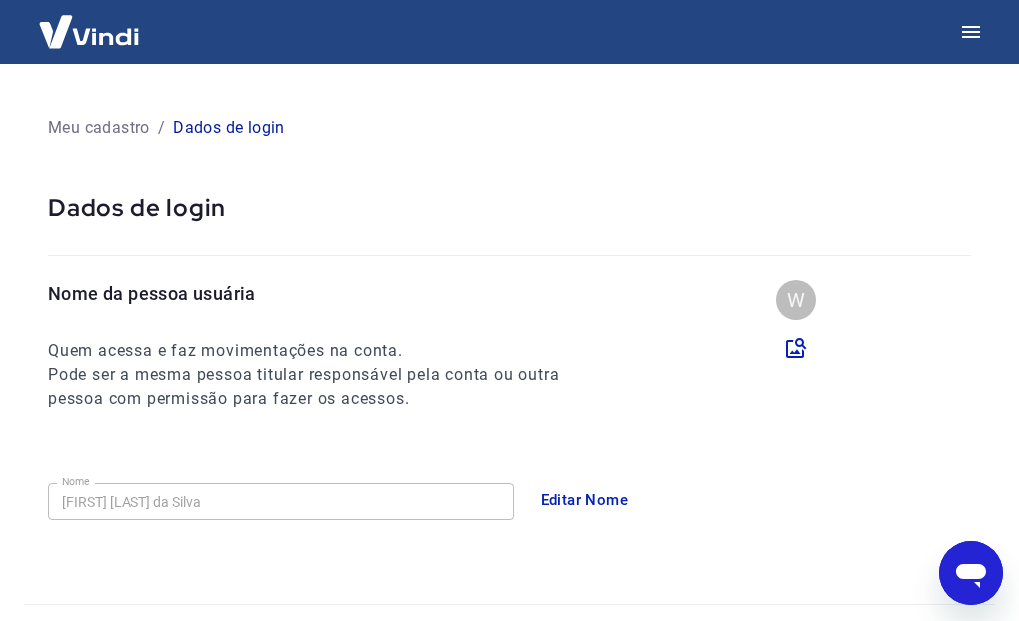 click at bounding box center (509, 32) 